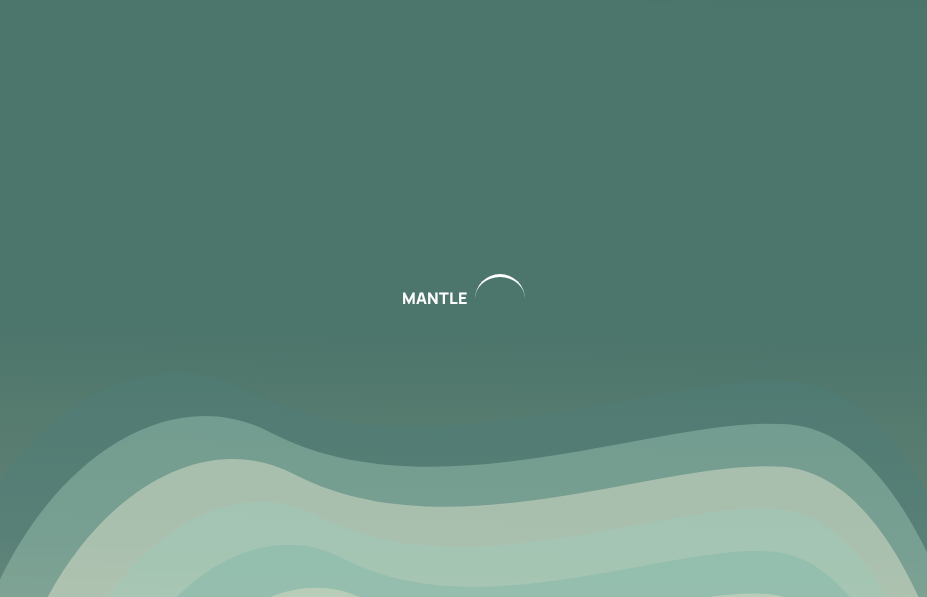 scroll, scrollTop: 0, scrollLeft: 0, axis: both 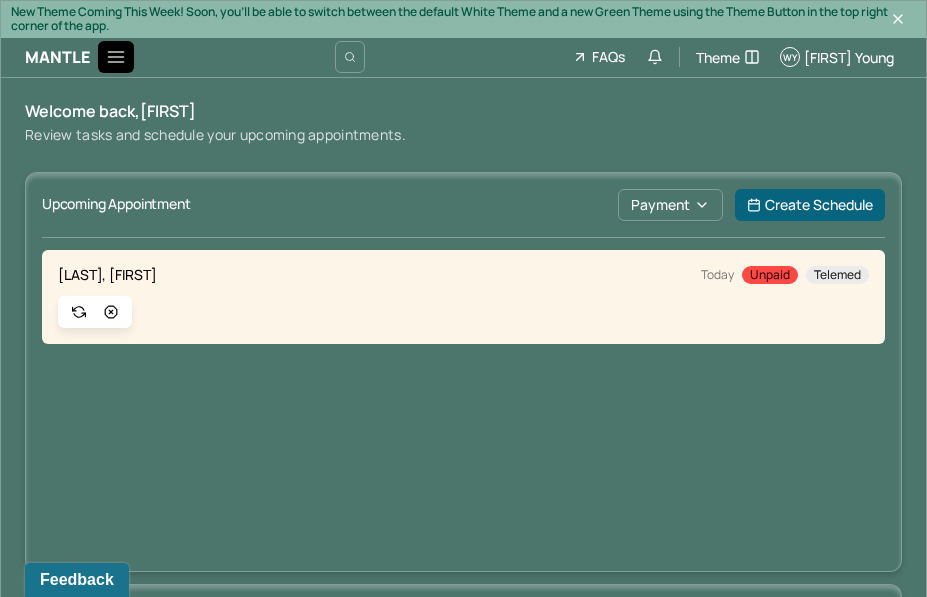 click 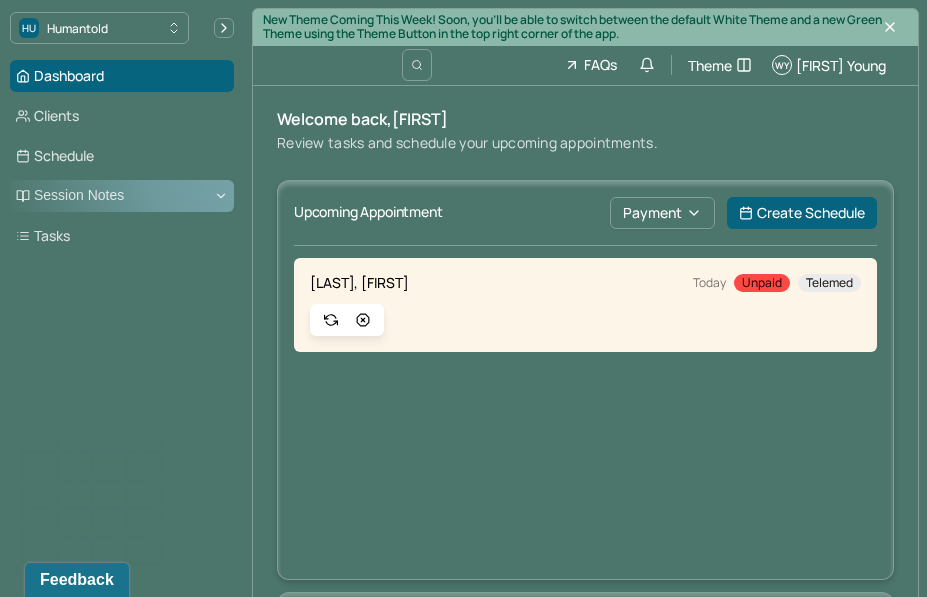 click on "Session Notes" at bounding box center (122, 196) 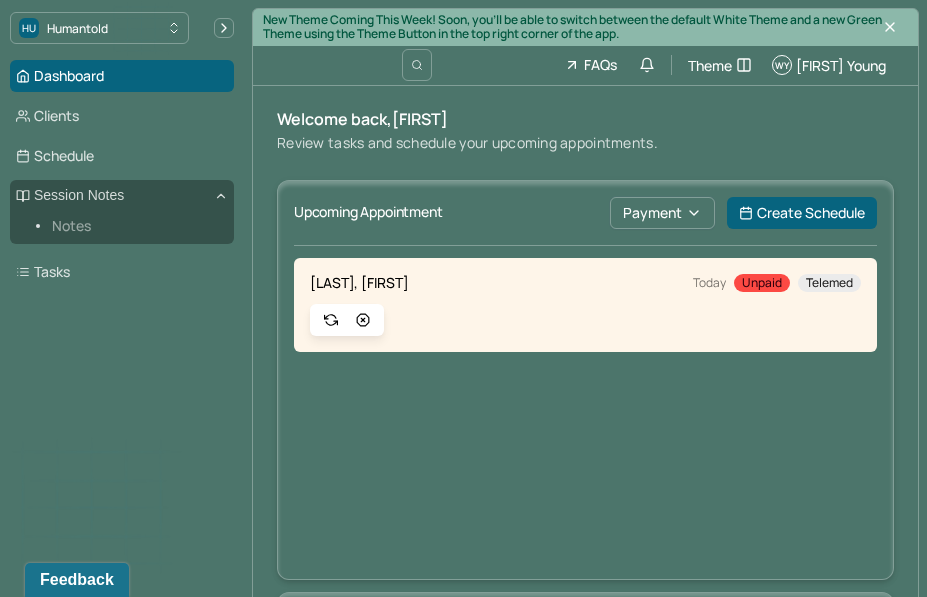 click on "Notes" at bounding box center (135, 226) 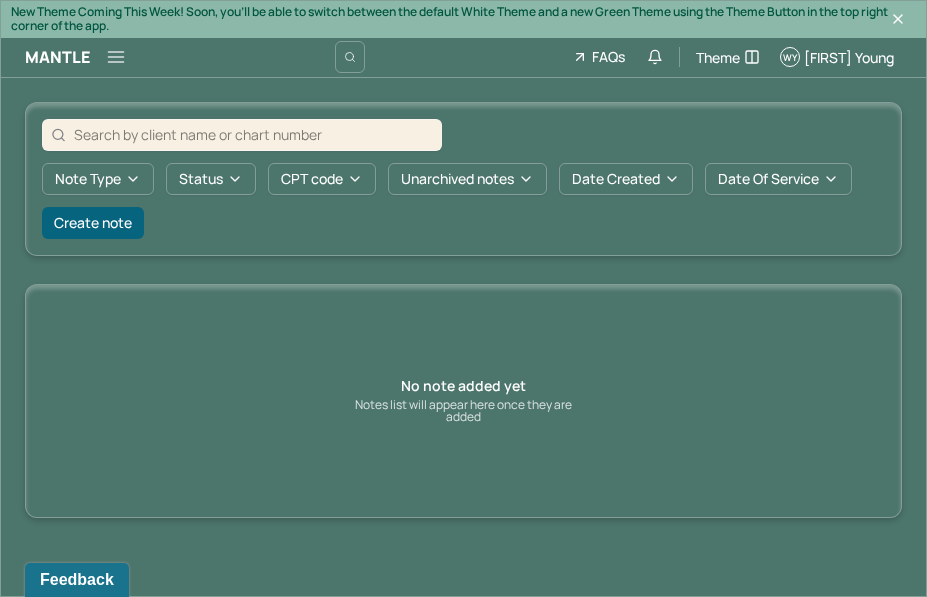 click on "Create note" at bounding box center [93, 223] 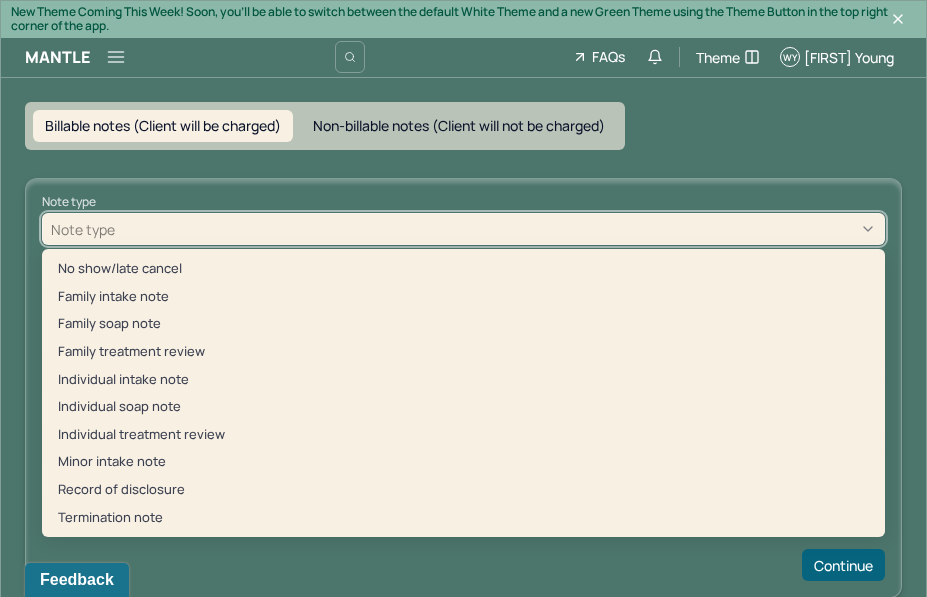 click on "Note type" at bounding box center (463, 229) 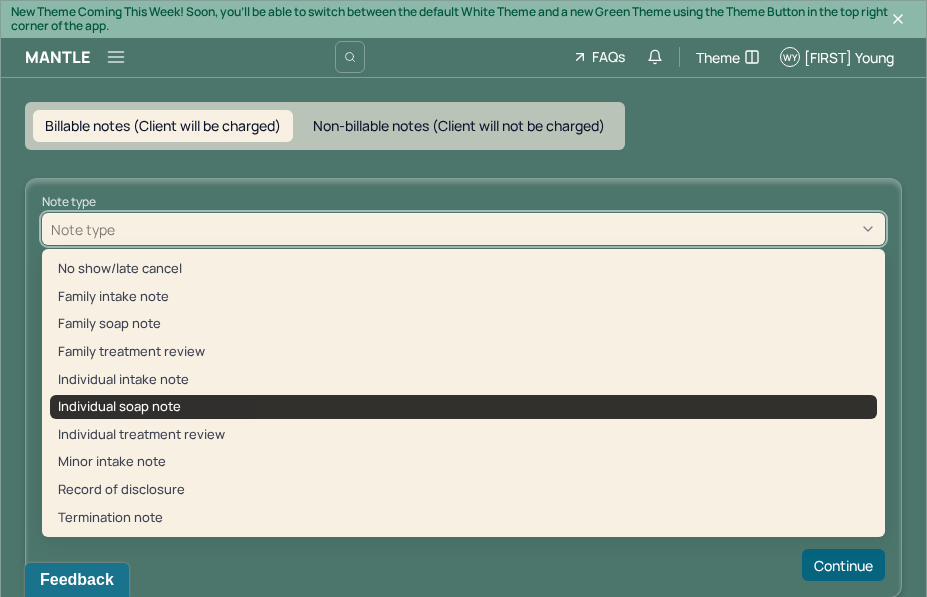 click on "Individual soap note" at bounding box center (463, 407) 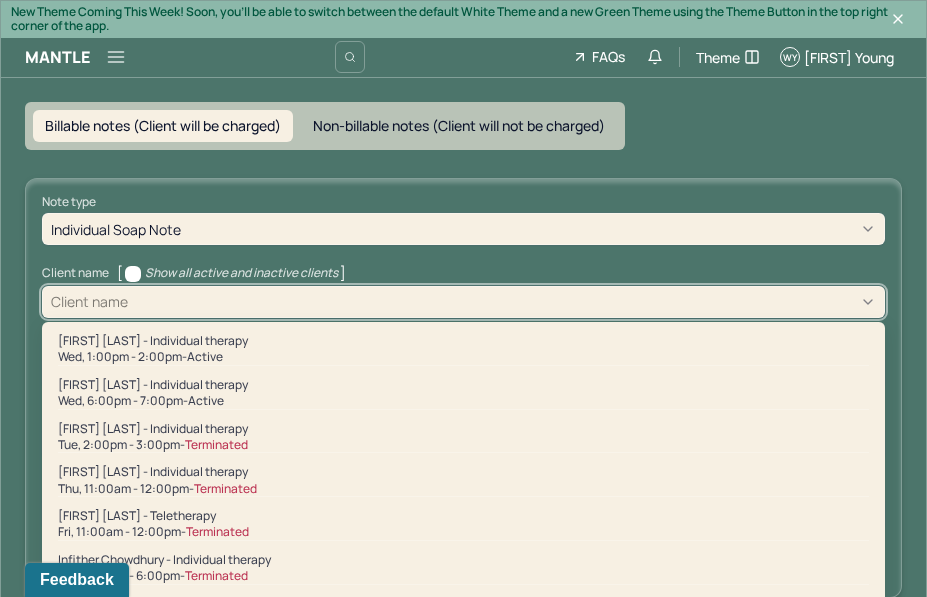 scroll, scrollTop: 24, scrollLeft: 0, axis: vertical 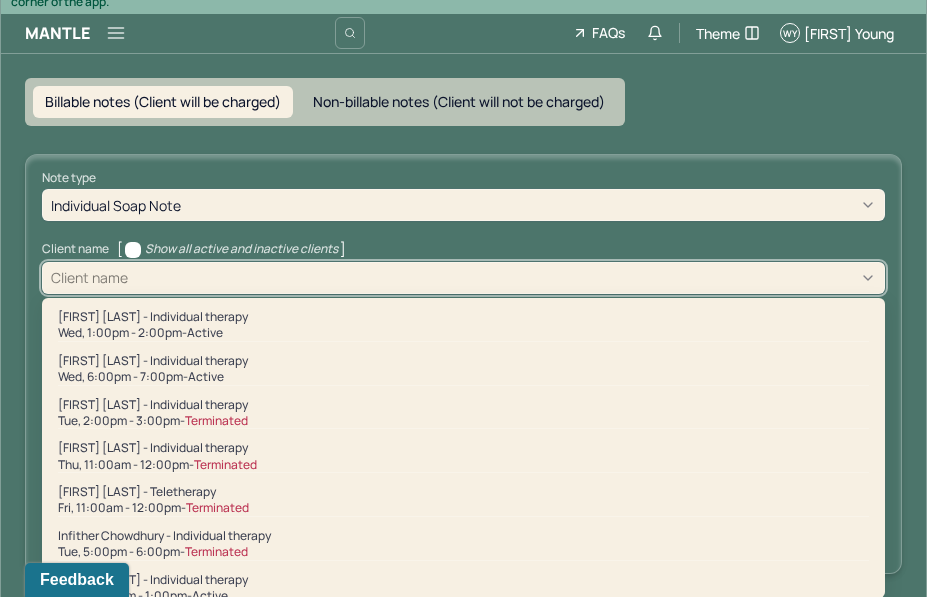 click on "Note type Individual soap note Client name [ Show all active and inactive clients ] [object Object], 1 of 22. 22 results available. Use Up and Down to choose options, press Enter to select the currently focused option, press Escape to exit the menu, press Tab to select the option and exit the menu. Client name Amari Campbell - Individual therapy Wed, 1:00pm - 2:00pm  -  active Amina Martin - Individual therapy Wed, 6:00pm - 7:00pm  -  active Andrew Vander Yacht - Individual therapy Tue, 2:00pm - 3:00pm  -  Terminated Arun Sam - Individual therapy Thu, 11:00am - 12:00pm  -  Terminated Cassandra Dell - Teletherapy Fri, 11:00am - 12:00pm  -  Terminated Infither Chowdhury - Individual therapy Tue, 5:00pm - 6:00pm  -  Terminated Jazmine Walker - Individual therapy Mon, 12:00pm - 1:00pm  -  active Jazmine Walker - Individual therapy Thu, 12:00pm - 1:00pm  -  Terminated Jillian Vander  Yacht - Individual therapy Wed, 1:00pm - 2:00pm  -  Terminated Josue Paul - Individual therapy Tue, 6:00pm - 7:00pm  -  active  -" at bounding box center [463, 364] 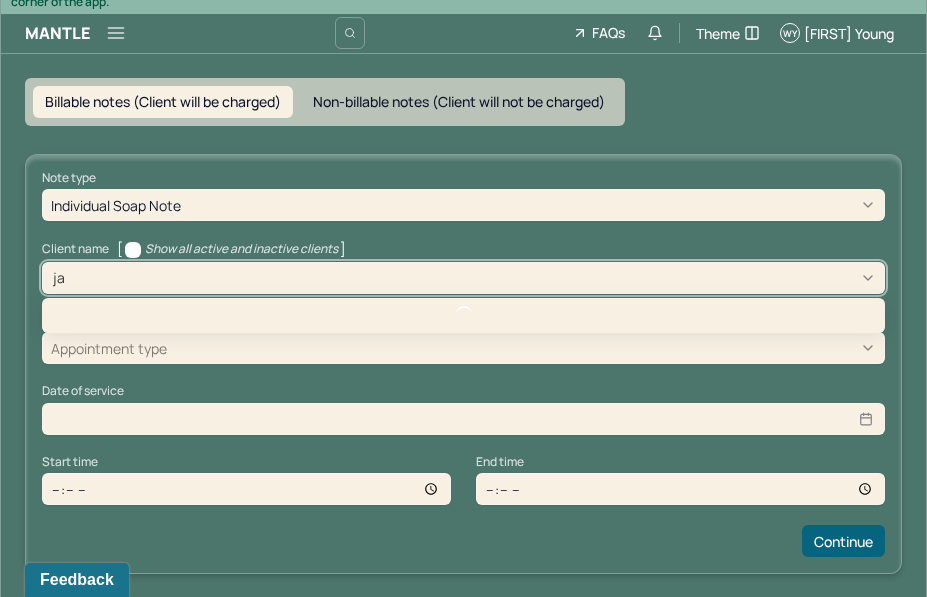 type on "[NAME]" 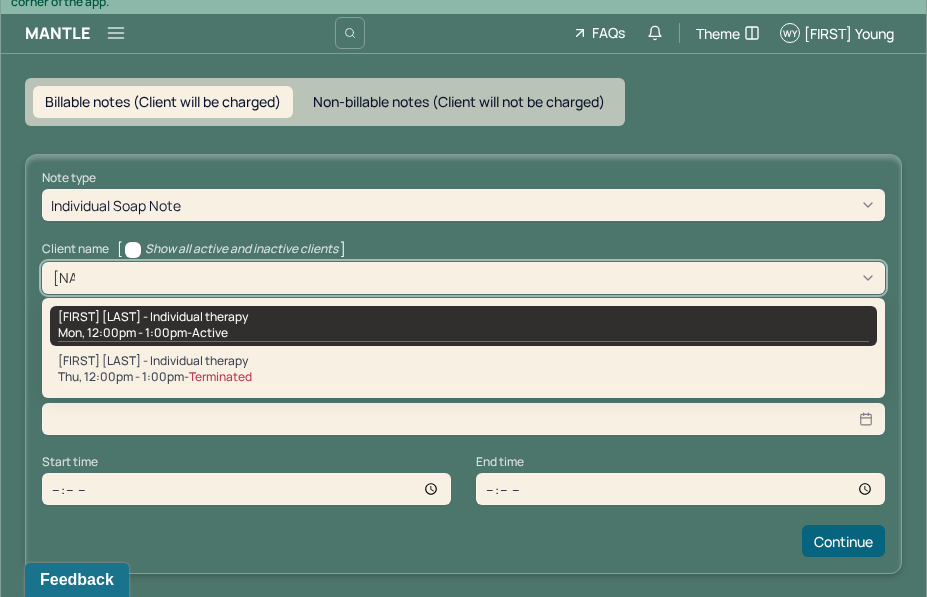 click on "[FIRST] [LAST] - Individual therapy" at bounding box center [153, 317] 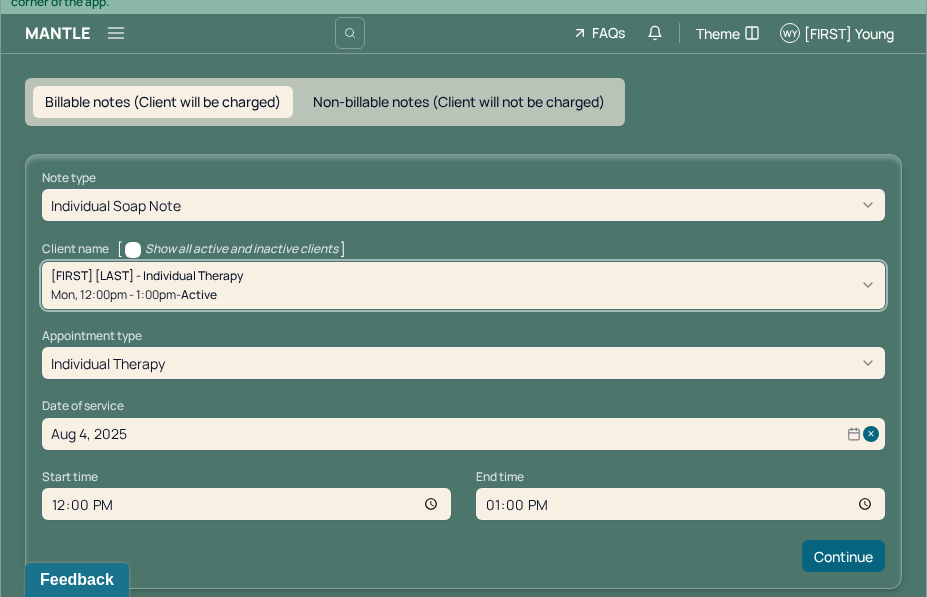 scroll, scrollTop: 37, scrollLeft: 0, axis: vertical 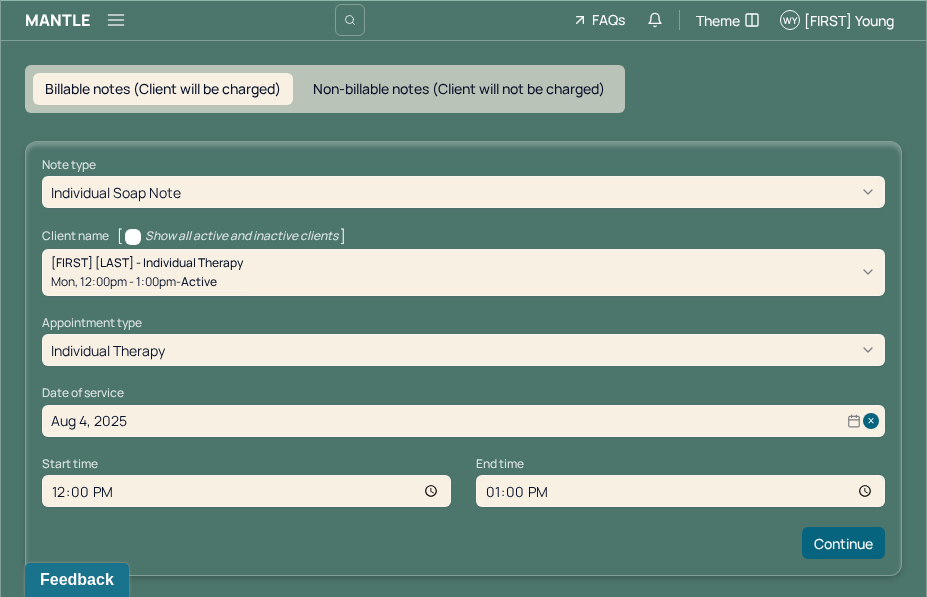 click on "12:00" at bounding box center (246, 491) 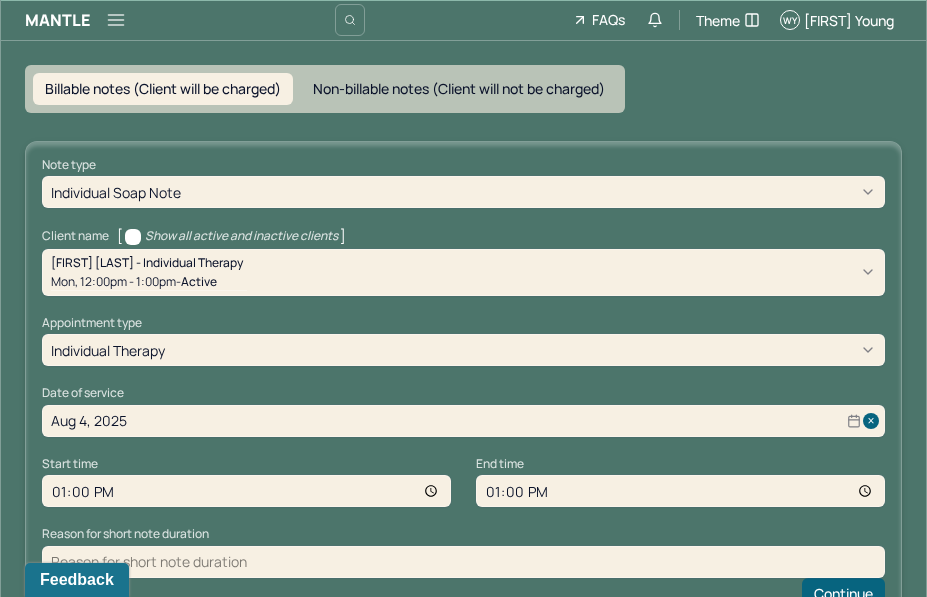 click on "13:00" at bounding box center [680, 491] 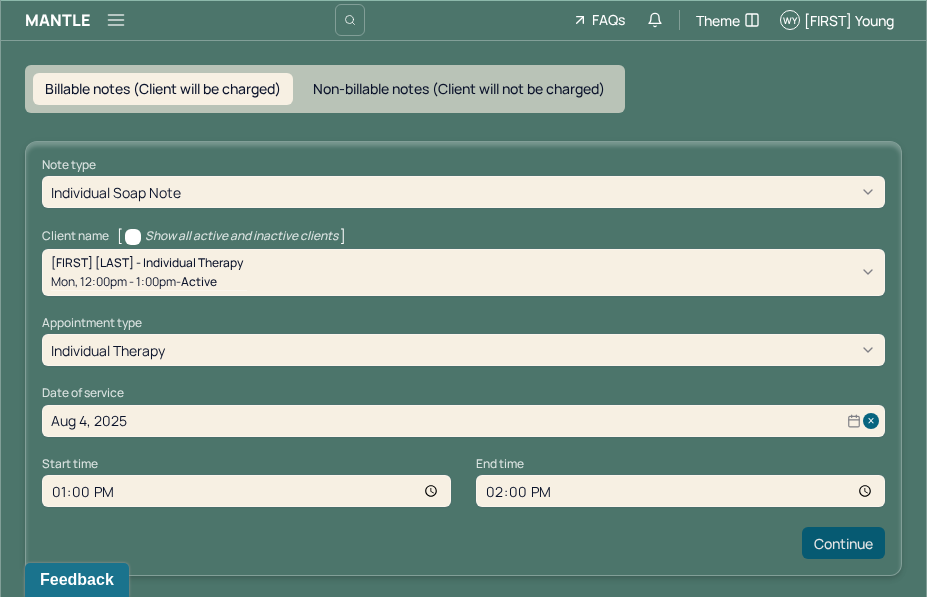 click on "Continue" at bounding box center [843, 543] 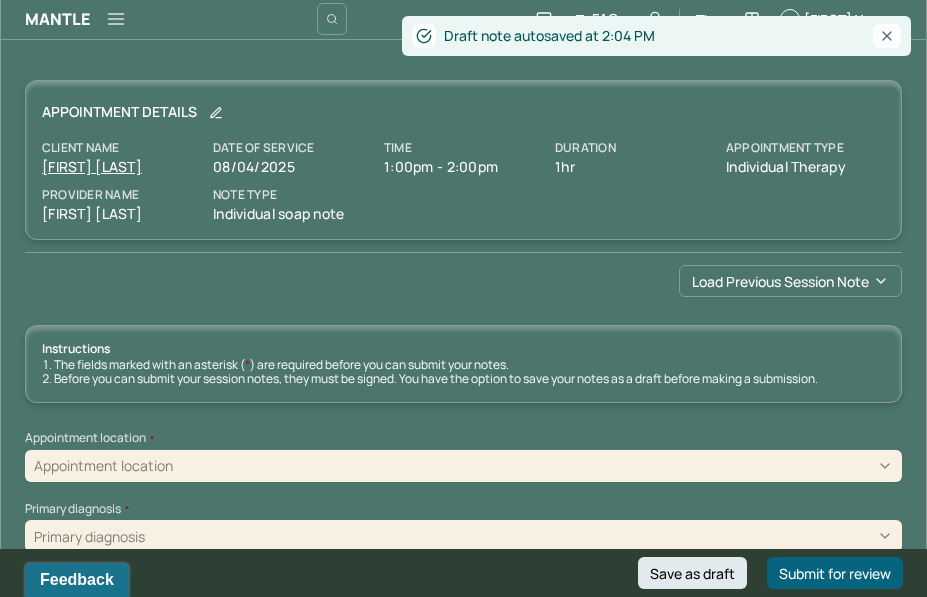 scroll, scrollTop: 46, scrollLeft: 0, axis: vertical 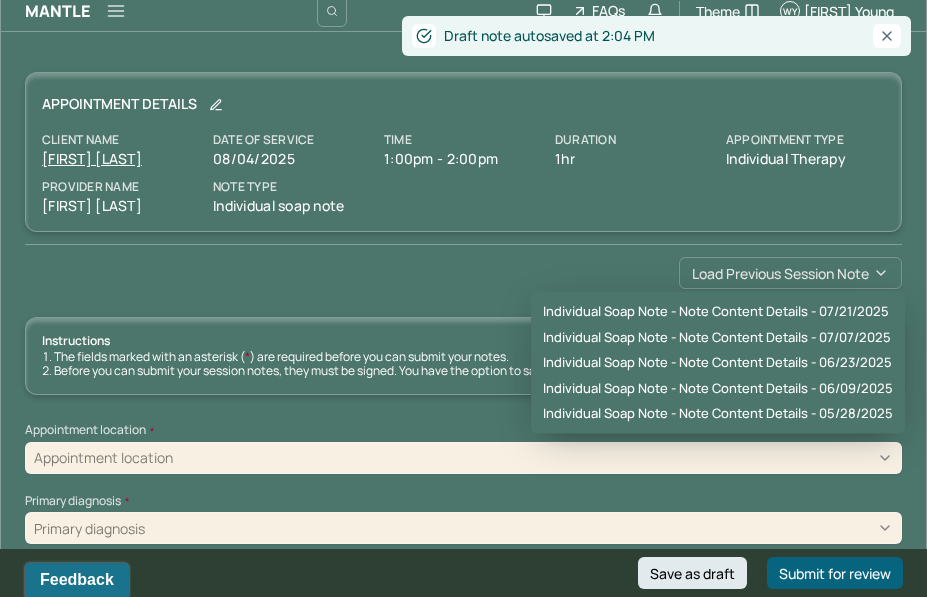 click on "Load previous session note" at bounding box center (790, 273) 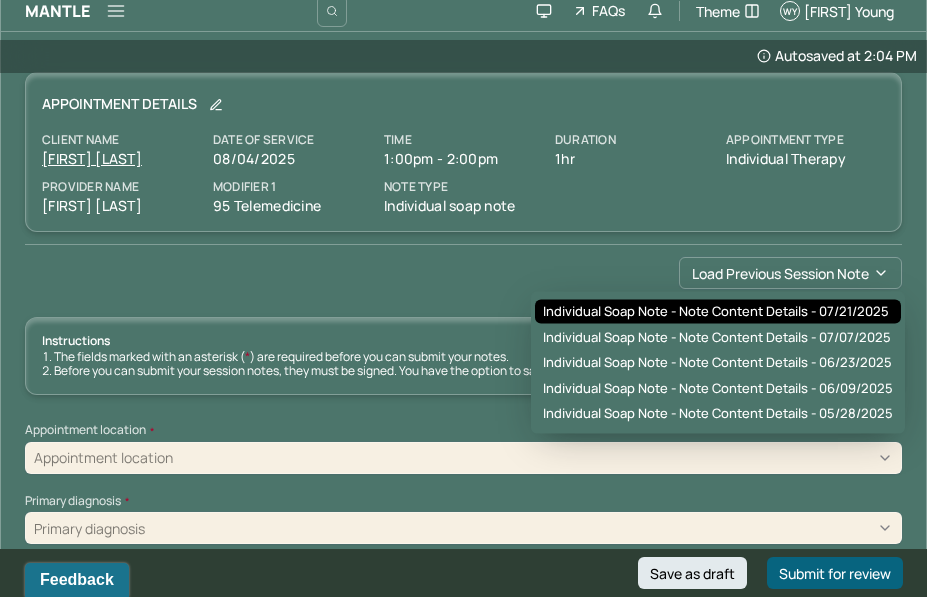 click on "Individual soap note   - Note content Details -   07/21/2025" at bounding box center [716, 312] 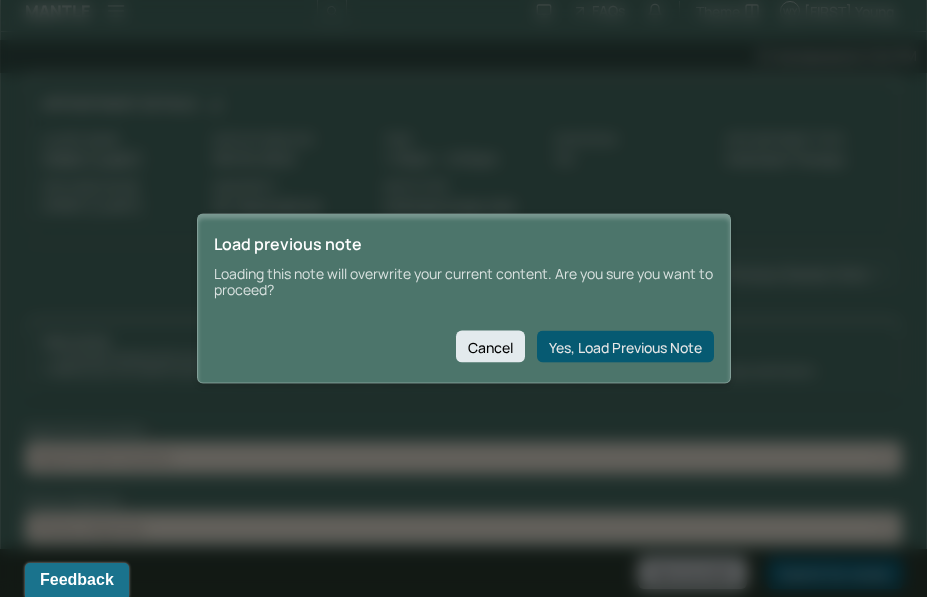 click on "Yes, Load Previous Note" at bounding box center (625, 347) 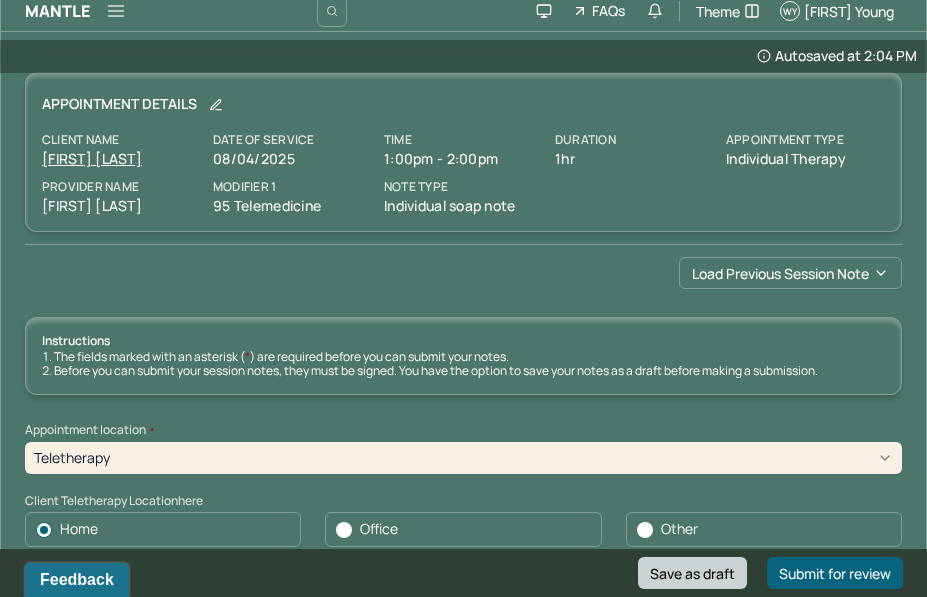 click on "Save as draft" at bounding box center [692, 573] 